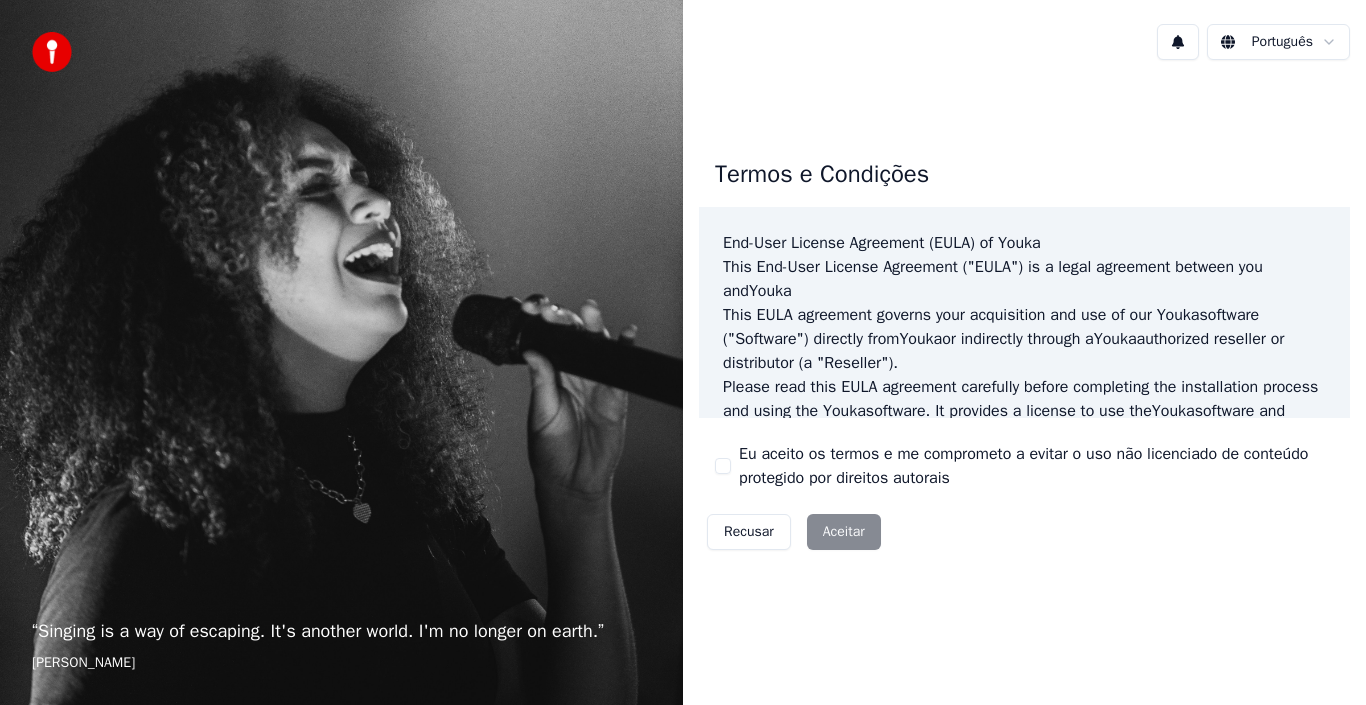 scroll, scrollTop: 0, scrollLeft: 0, axis: both 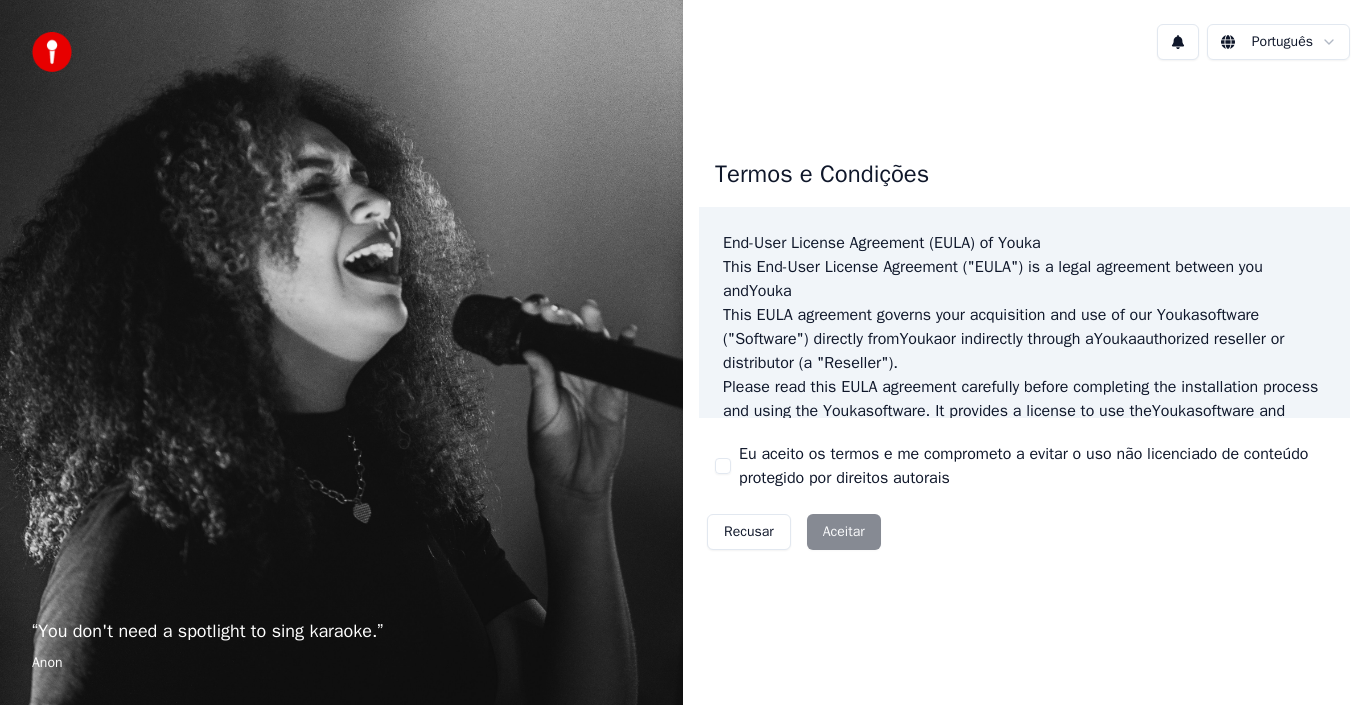 click on "“ You don't need a spotlight to sing karaoke. ” Anon Português Termos e Condições End-User License Agreement ([PERSON_NAME]) of   Youka This End-User License Agreement ("[PERSON_NAME]") is a legal agreement between you and  Youka This [PERSON_NAME] agreement governs your acquisition and use of our   Youka  software ("Software") directly from  Youka  or indirectly through a  Youka  authorized reseller or distributor (a "Reseller"). Please read this [PERSON_NAME] agreement carefully before completing the installation process and using the   Youka  software. It provides a license to use the  Youka  software and contains warranty information and liability disclaimers. If you register for a free trial of the   Youka  software, this [PERSON_NAME] agreement will also govern that trial. By clicking "accept" or installing and/or using the  Youka   software, you are confirming your acceptance of the Software and agreeing to become bound by the terms of this [PERSON_NAME] agreement. This [PERSON_NAME] agreement shall apply only to the Software supplied by   [PERSON_NAME]     ." at bounding box center [683, 352] 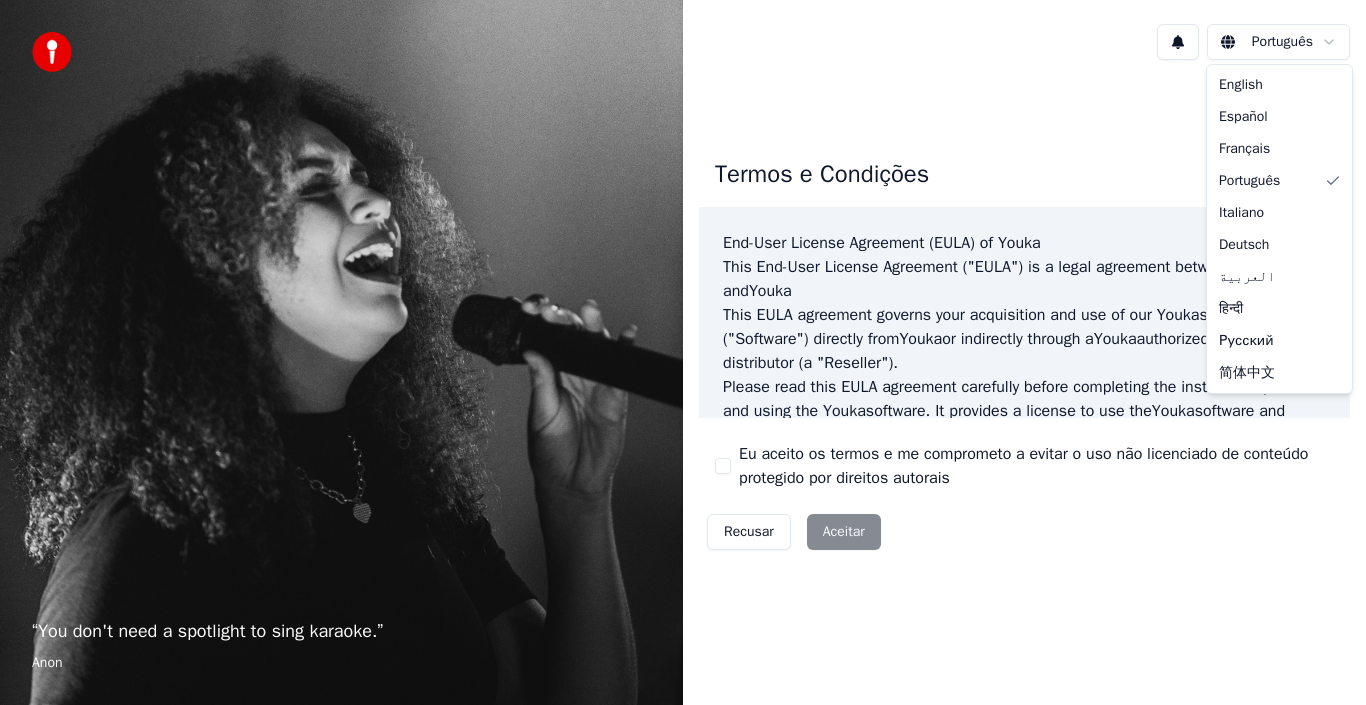 click on "“ You don't need a spotlight to sing karaoke. ” Anon Português Termos e Condições End-User License Agreement ([PERSON_NAME]) of   Youka This End-User License Agreement ("[PERSON_NAME]") is a legal agreement between you and  Youka This [PERSON_NAME] agreement governs your acquisition and use of our   Youka  software ("Software") directly from  Youka  or indirectly through a  Youka  authorized reseller or distributor (a "Reseller"). Please read this [PERSON_NAME] agreement carefully before completing the installation process and using the   Youka  software. It provides a license to use the  Youka  software and contains warranty information and liability disclaimers. If you register for a free trial of the   Youka  software, this [PERSON_NAME] agreement will also govern that trial. By clicking "accept" or installing and/or using the  Youka   software, you are confirming your acceptance of the Software and agreeing to become bound by the terms of this [PERSON_NAME] agreement. This [PERSON_NAME] agreement shall apply only to the Software supplied by   [PERSON_NAME]     ." at bounding box center (683, 352) 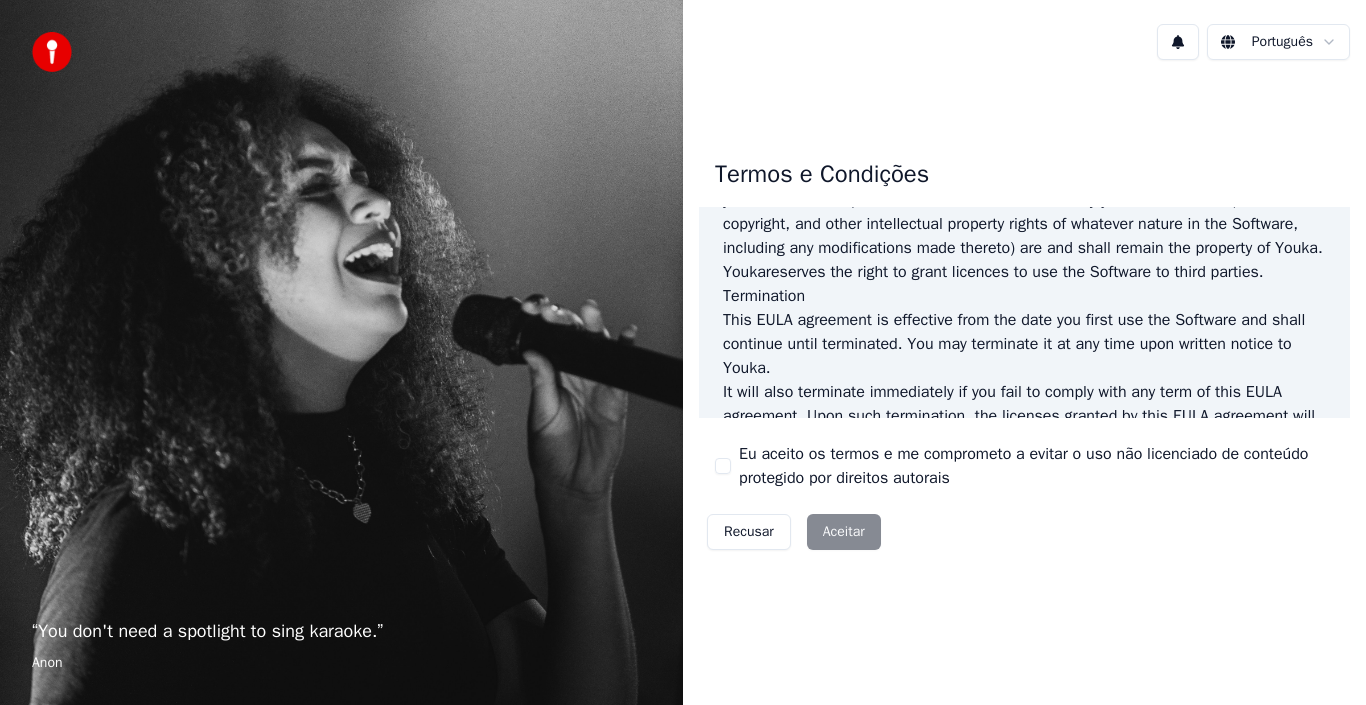 scroll, scrollTop: 1100, scrollLeft: 0, axis: vertical 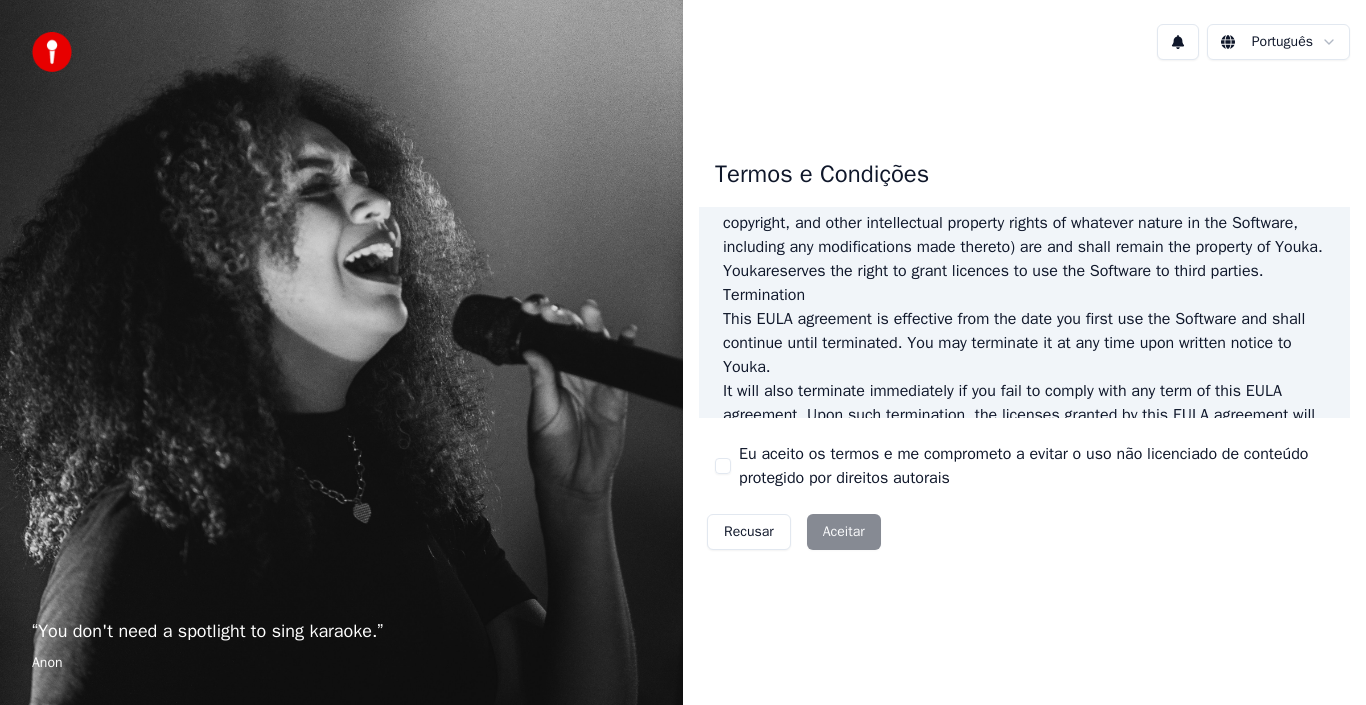 click on "Eu aceito os termos e me comprometo a evitar o uso não licenciado de conteúdo protegido por direitos autorais" at bounding box center (723, 466) 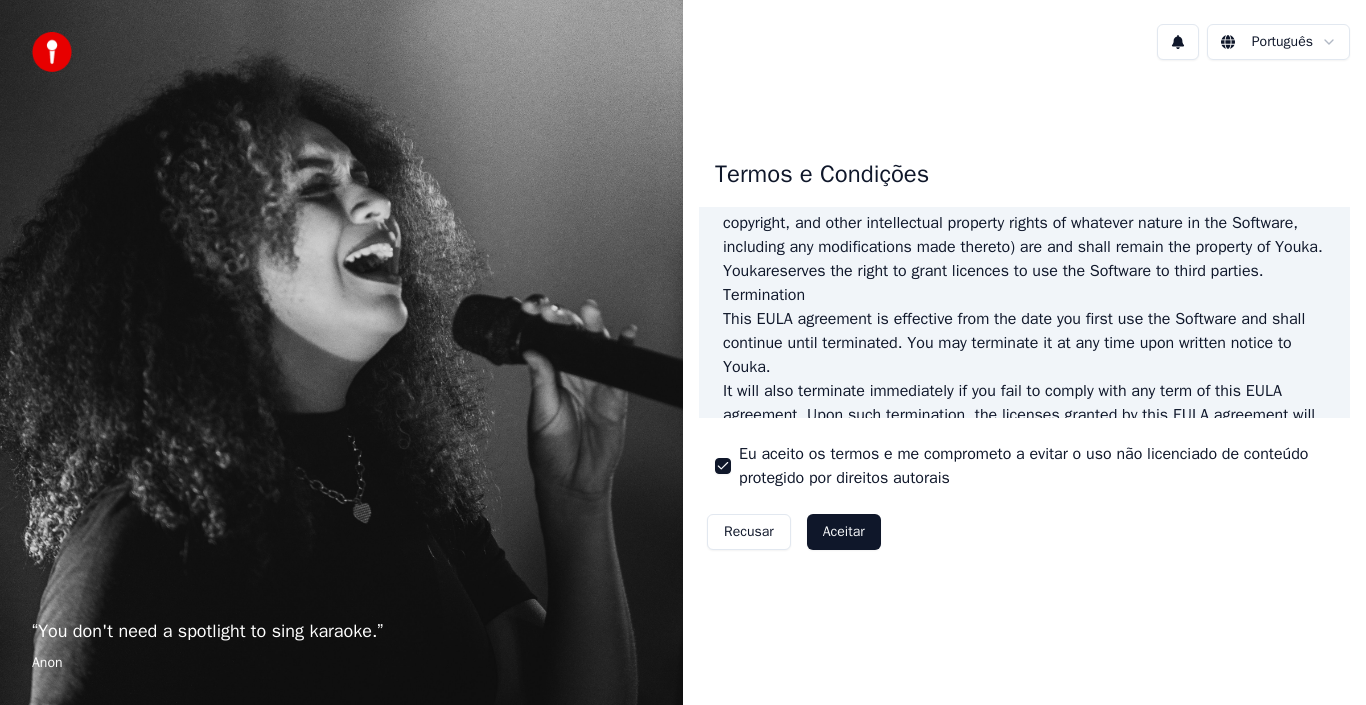 click on "Aceitar" at bounding box center (844, 532) 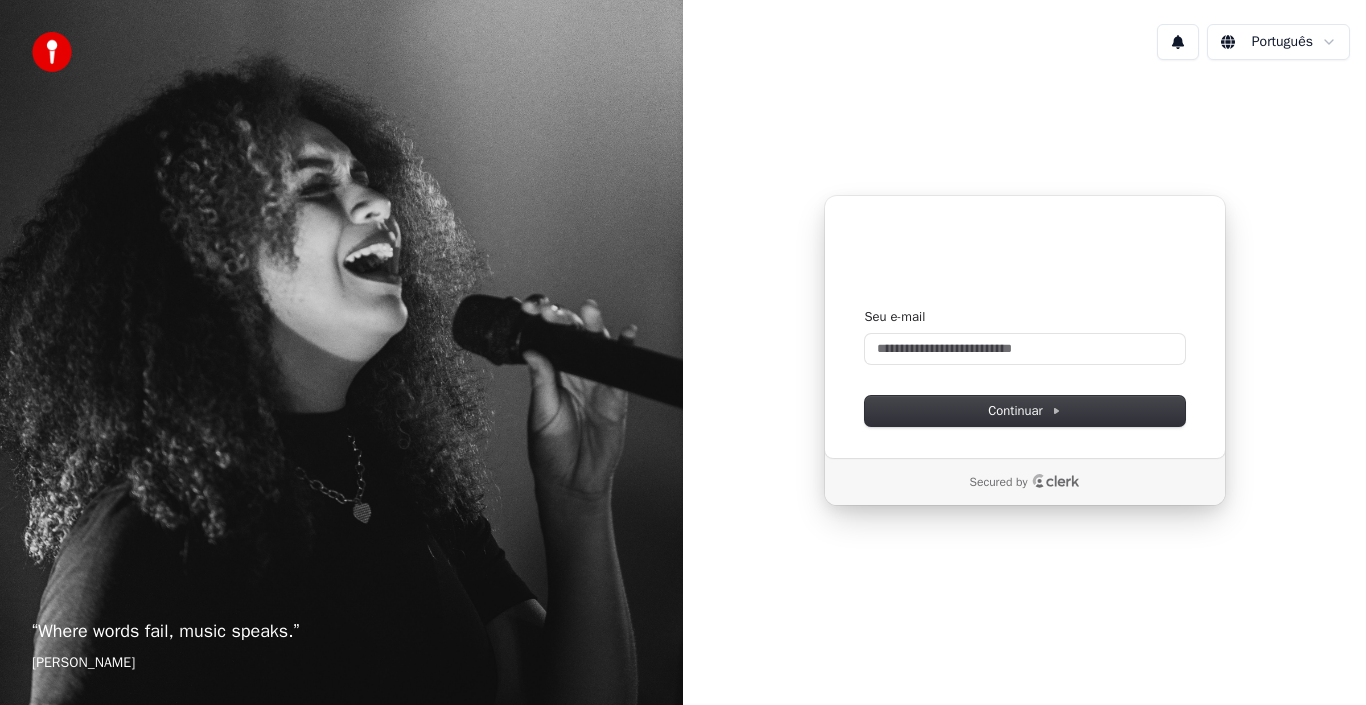 type 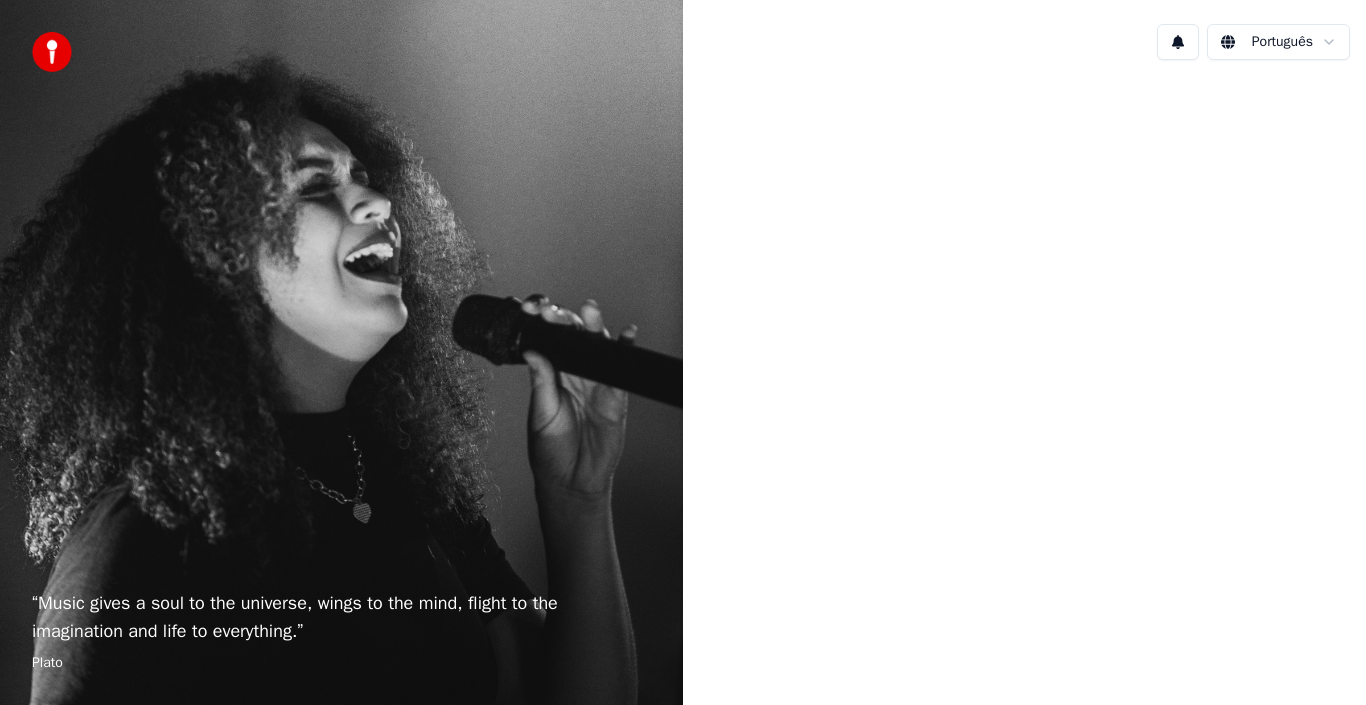 scroll, scrollTop: 0, scrollLeft: 0, axis: both 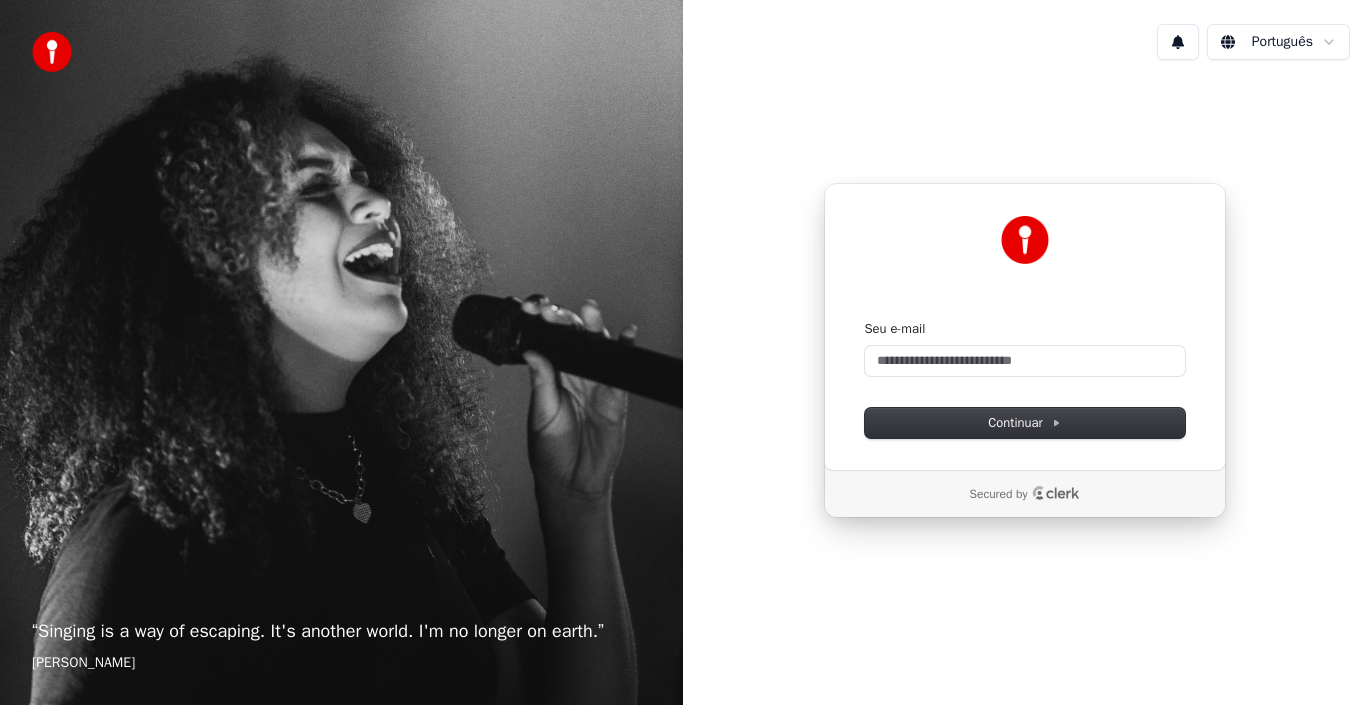type 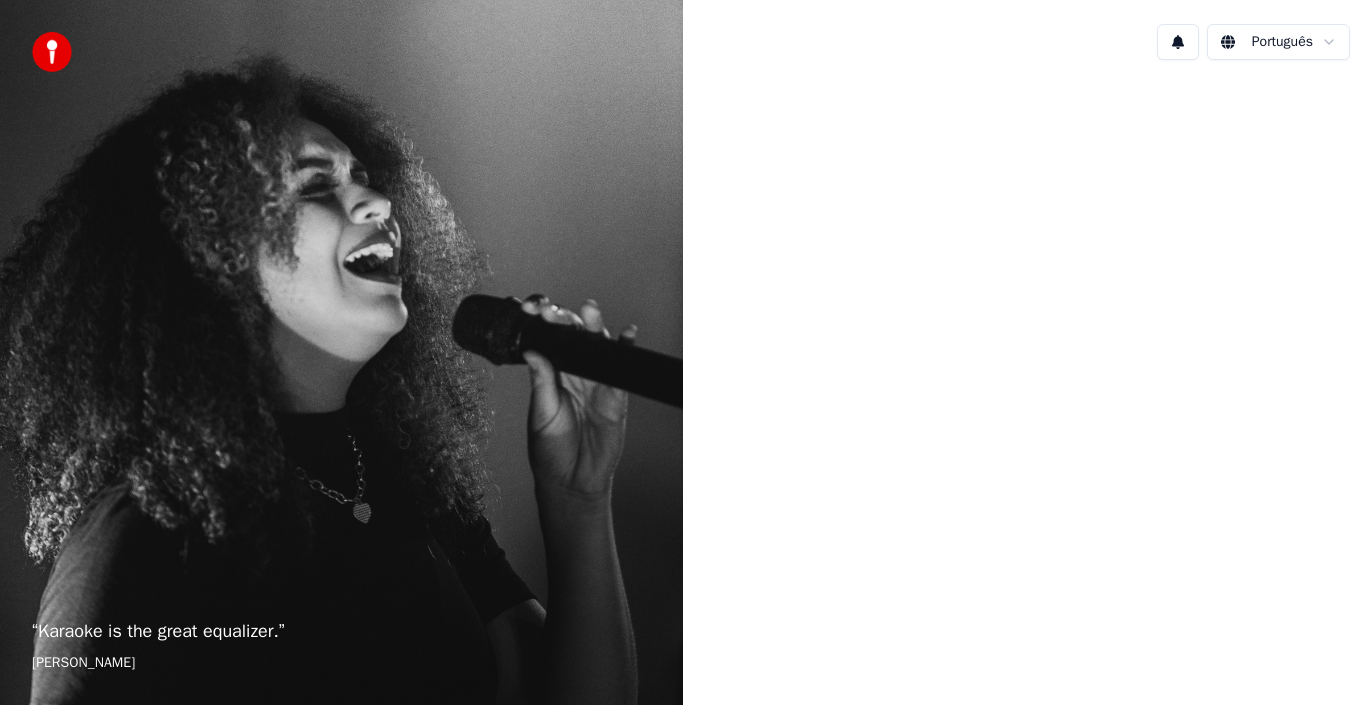 scroll, scrollTop: 0, scrollLeft: 0, axis: both 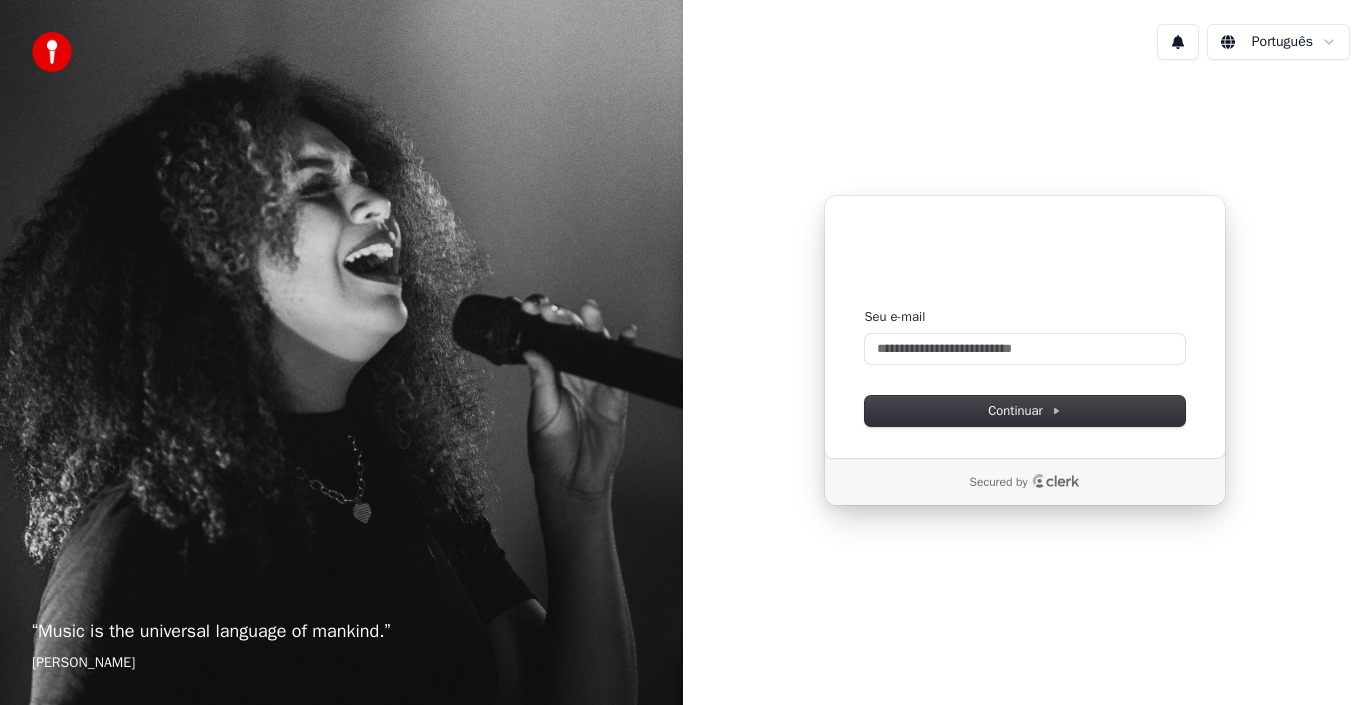 type 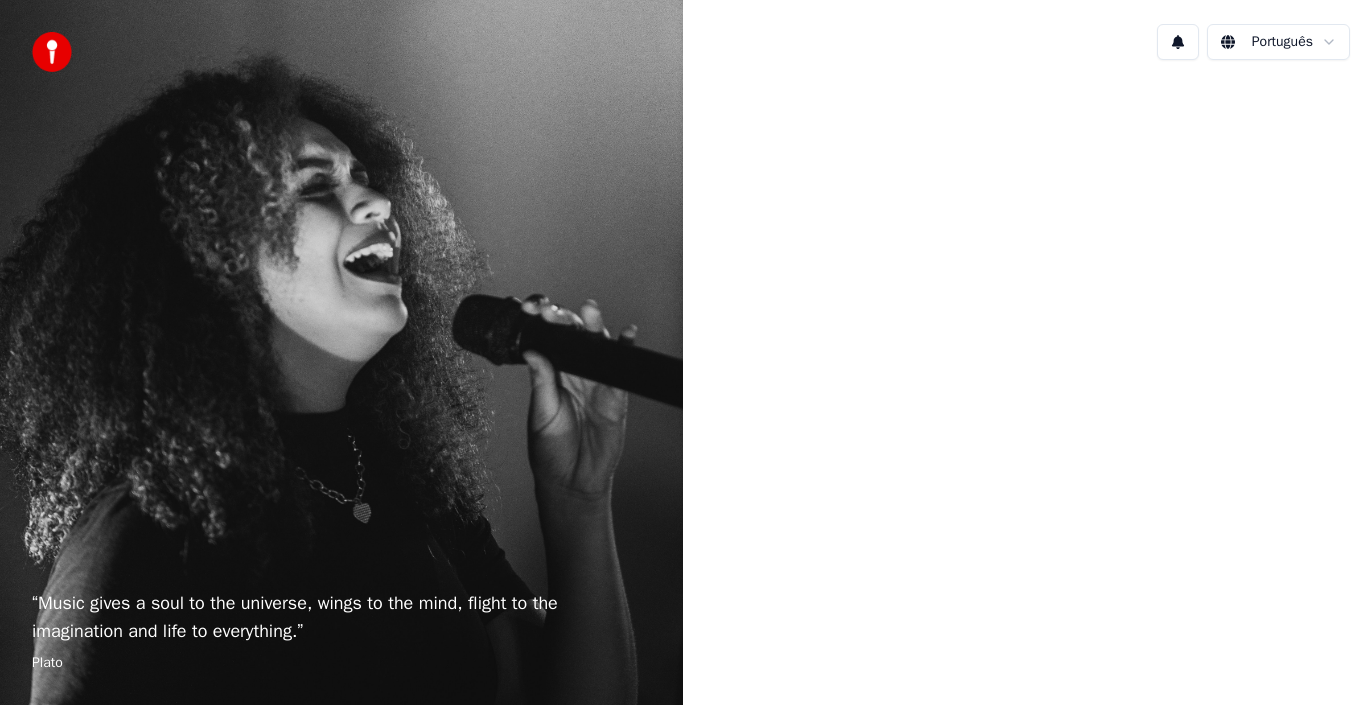 scroll, scrollTop: 0, scrollLeft: 0, axis: both 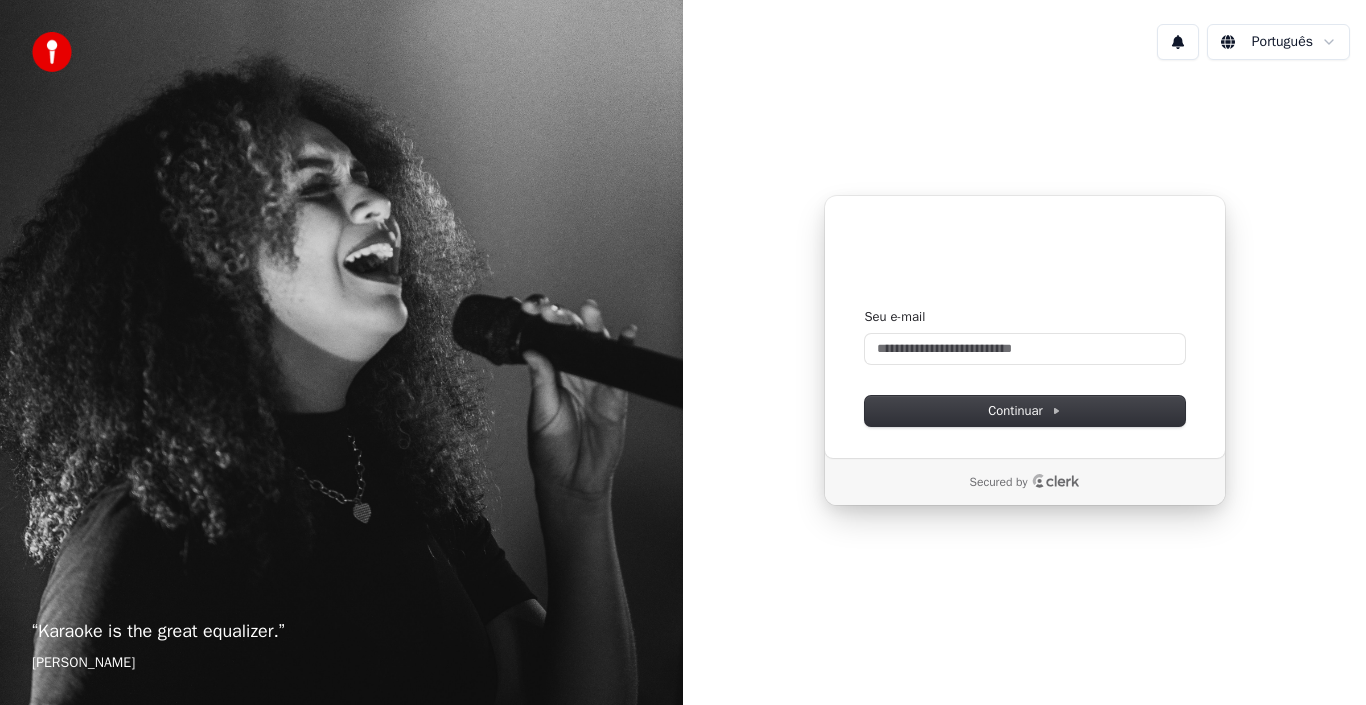 type 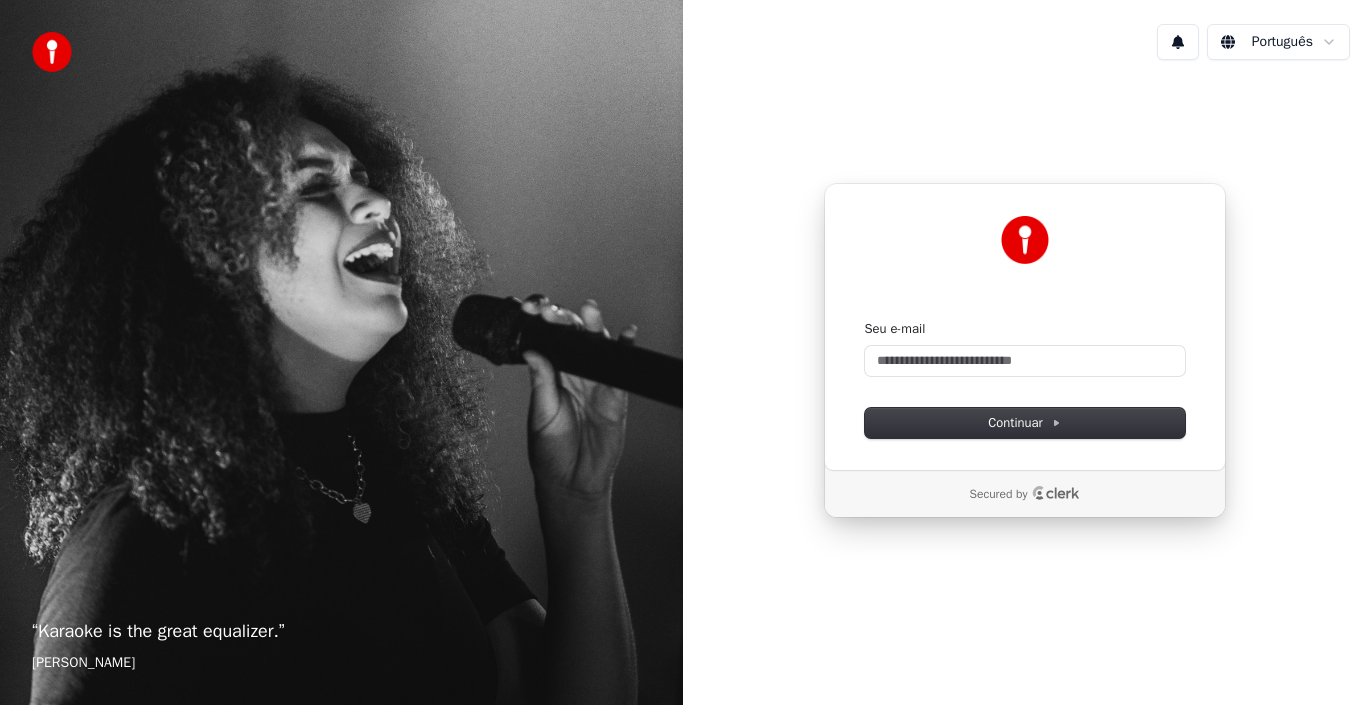 click on "“ Karaoke is the great equalizer. ” Aisha Tyler Português Continuar com Google ou Seu e-mail Continuar Secured by" at bounding box center (683, 352) 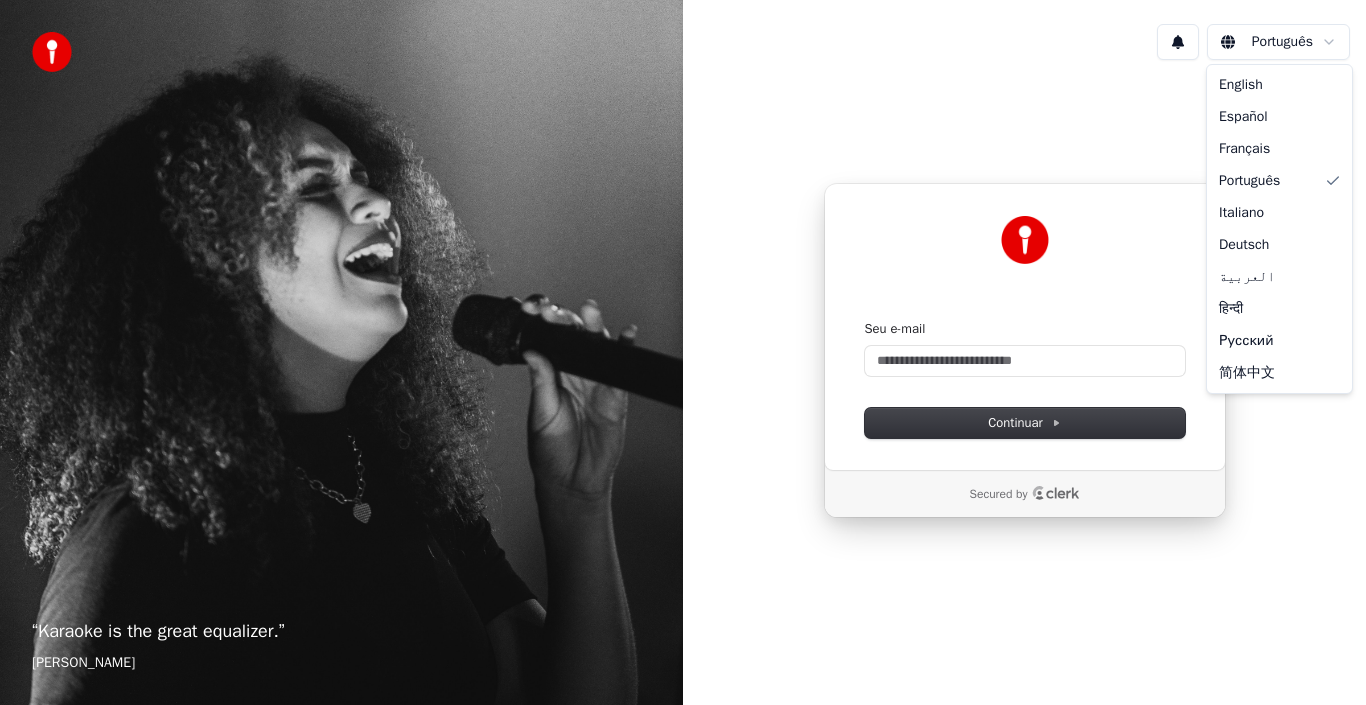 click on "“ Karaoke is the great equalizer. ” Aisha Tyler Português Continuar com Google ou Seu e-mail Continuar Secured by English Español Français Português Italiano Deutsch العربية हिन्दी Русский 简体中文" at bounding box center (683, 352) 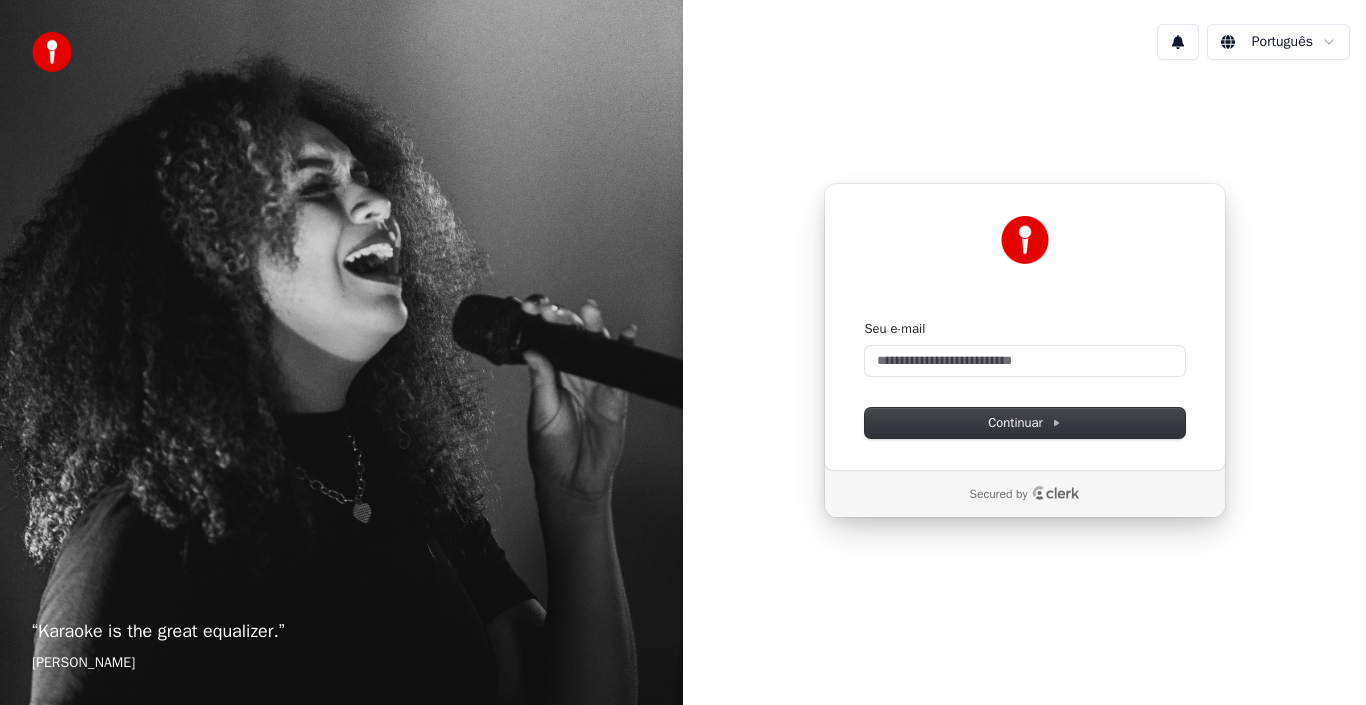 click at bounding box center [1178, 42] 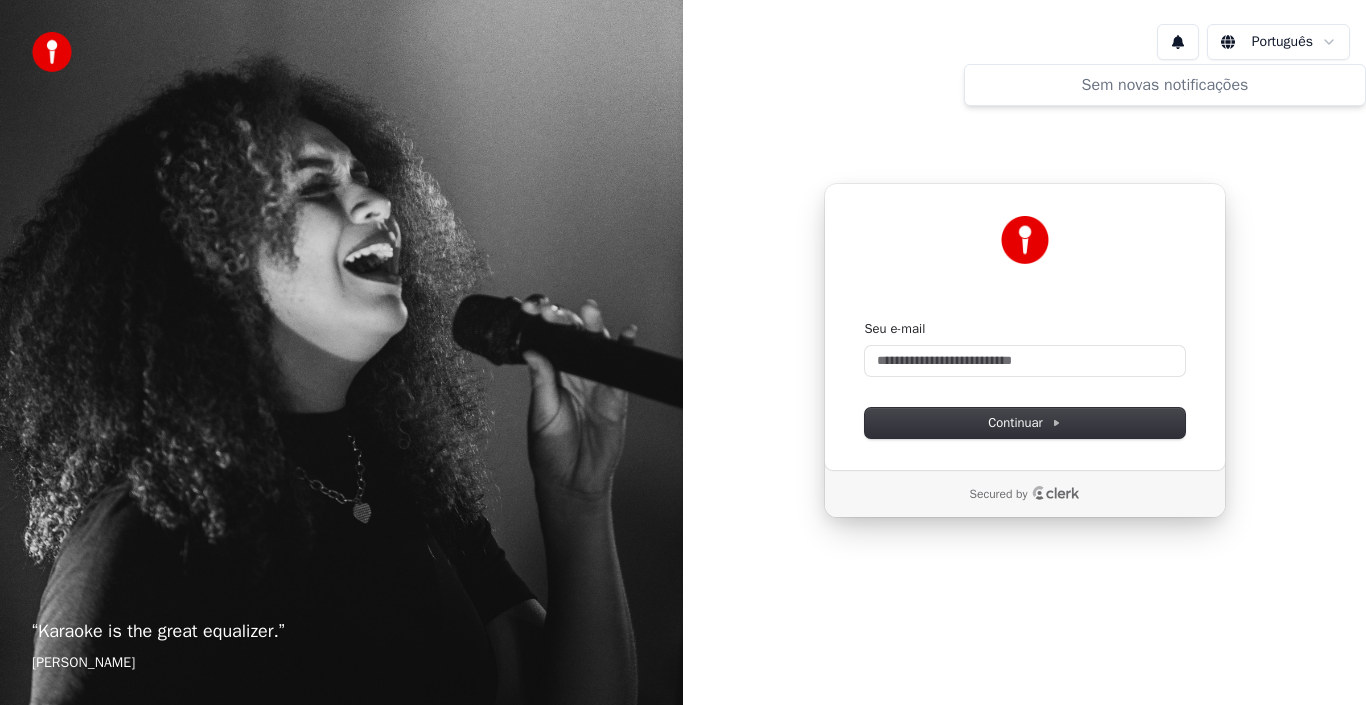 click at bounding box center [1178, 42] 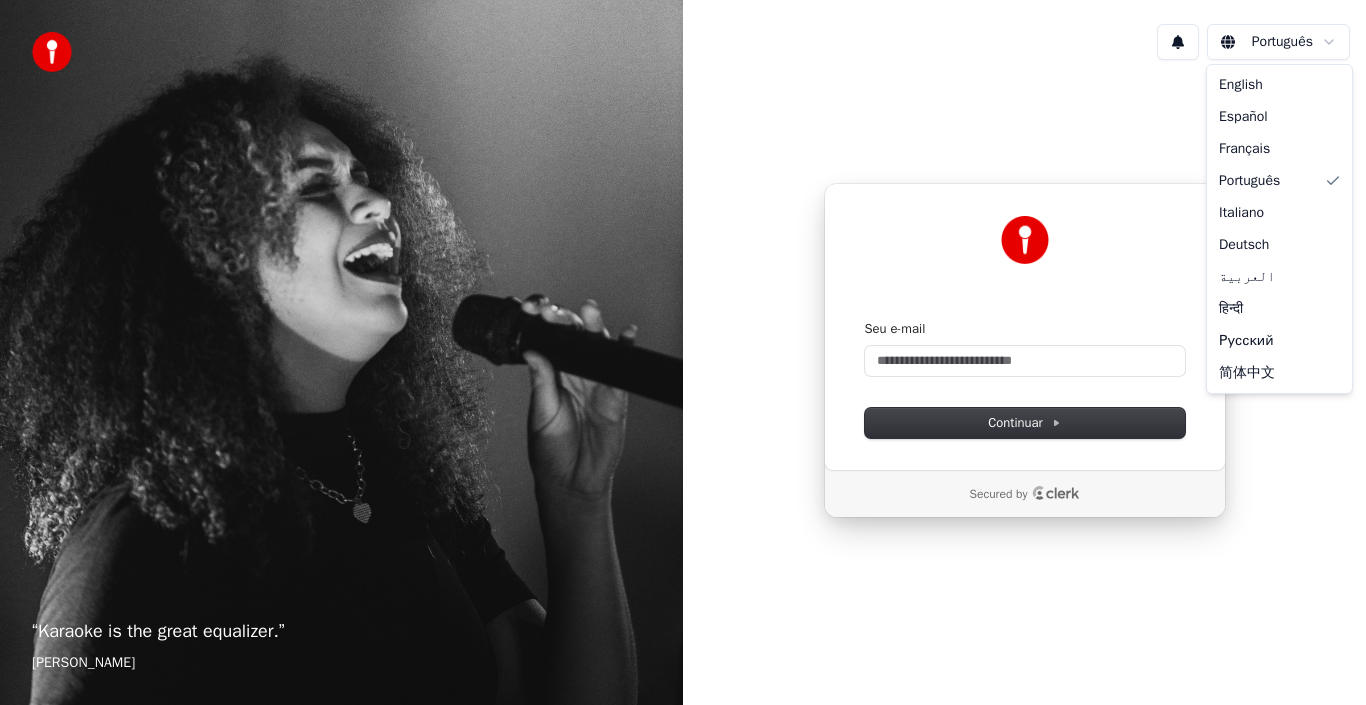 click on "“ Karaoke is the great equalizer. ” Aisha Tyler Português Continuar com Google ou Seu e-mail Continuar Secured by English Español Français Português Italiano Deutsch العربية हिन्दी Русский 简体中文" at bounding box center (683, 352) 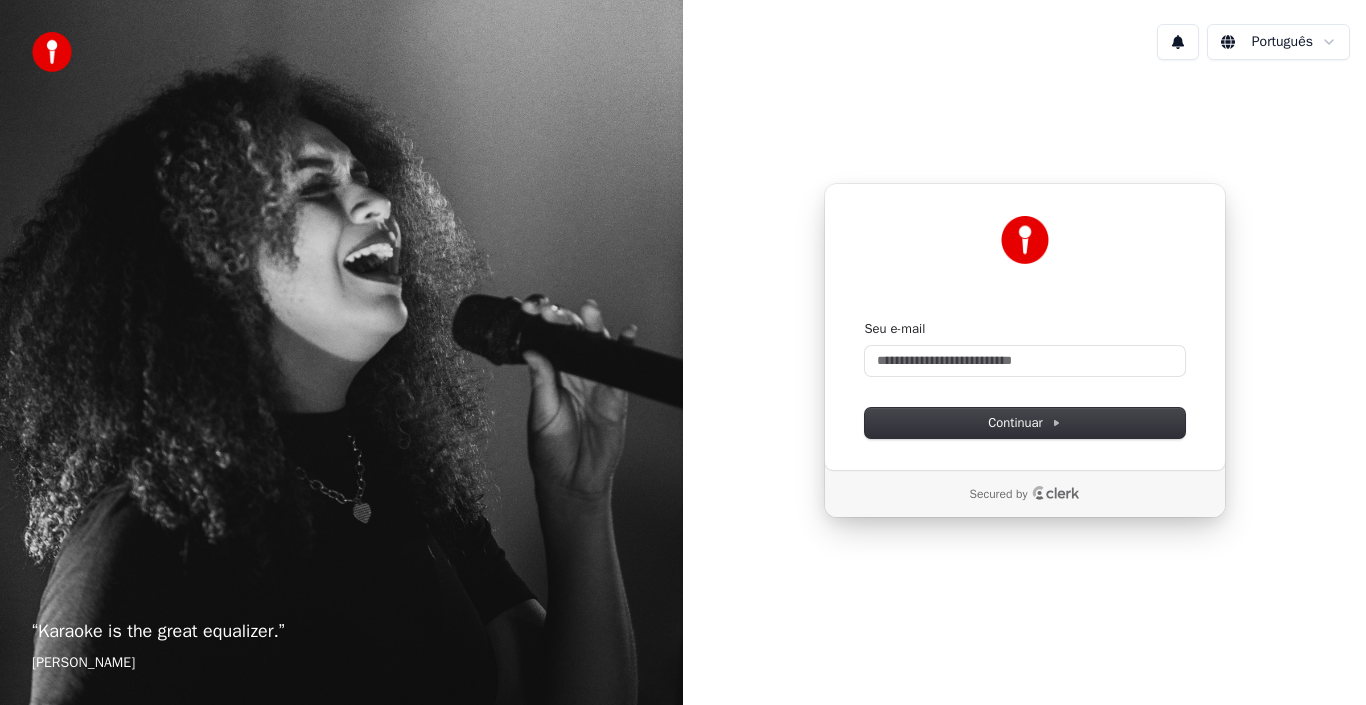 click on "“ Karaoke is the great equalizer. ” Aisha Tyler Português Continuar com Google ou Seu e-mail Continuar Secured by" at bounding box center [683, 352] 